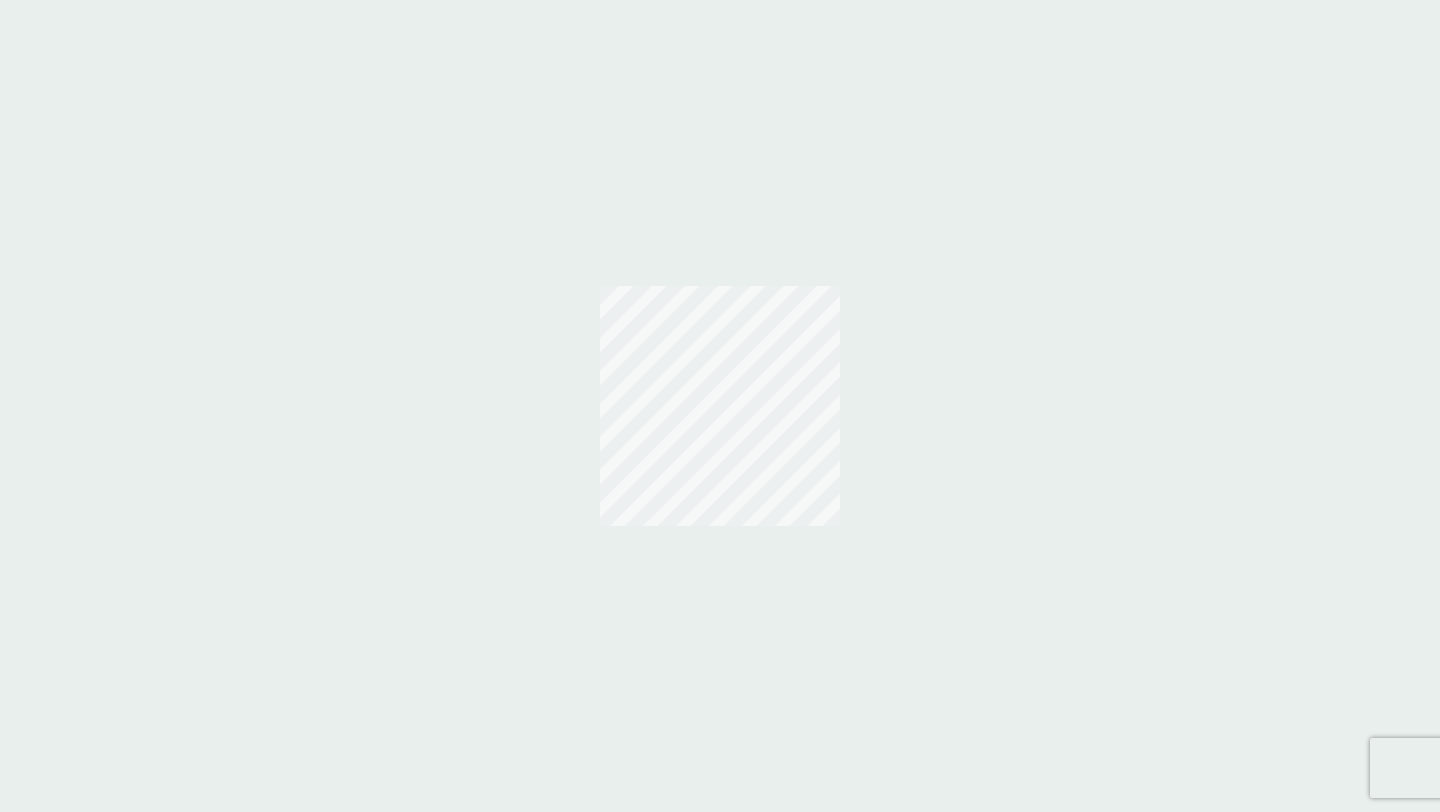scroll, scrollTop: 0, scrollLeft: 0, axis: both 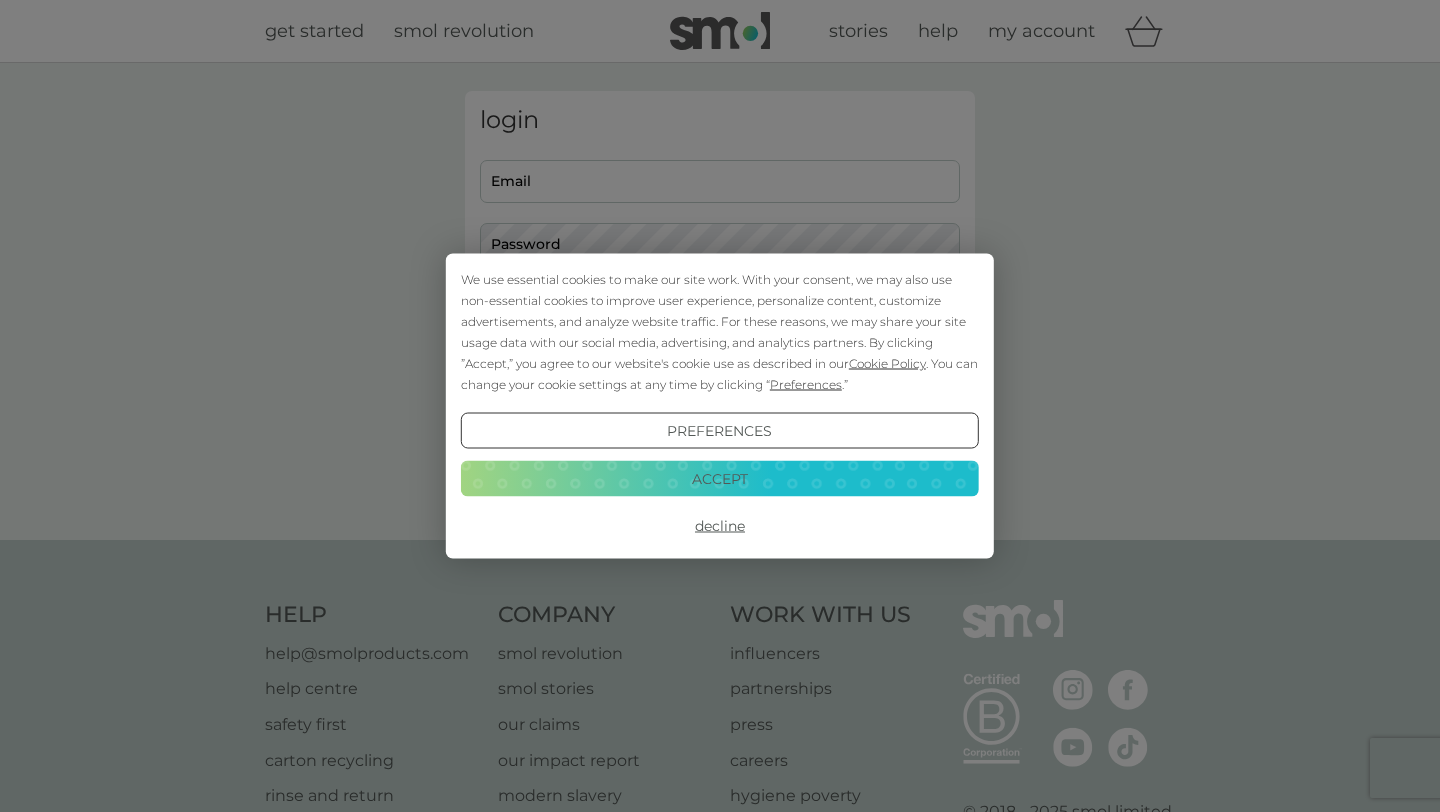 click on "Decline" at bounding box center (720, 526) 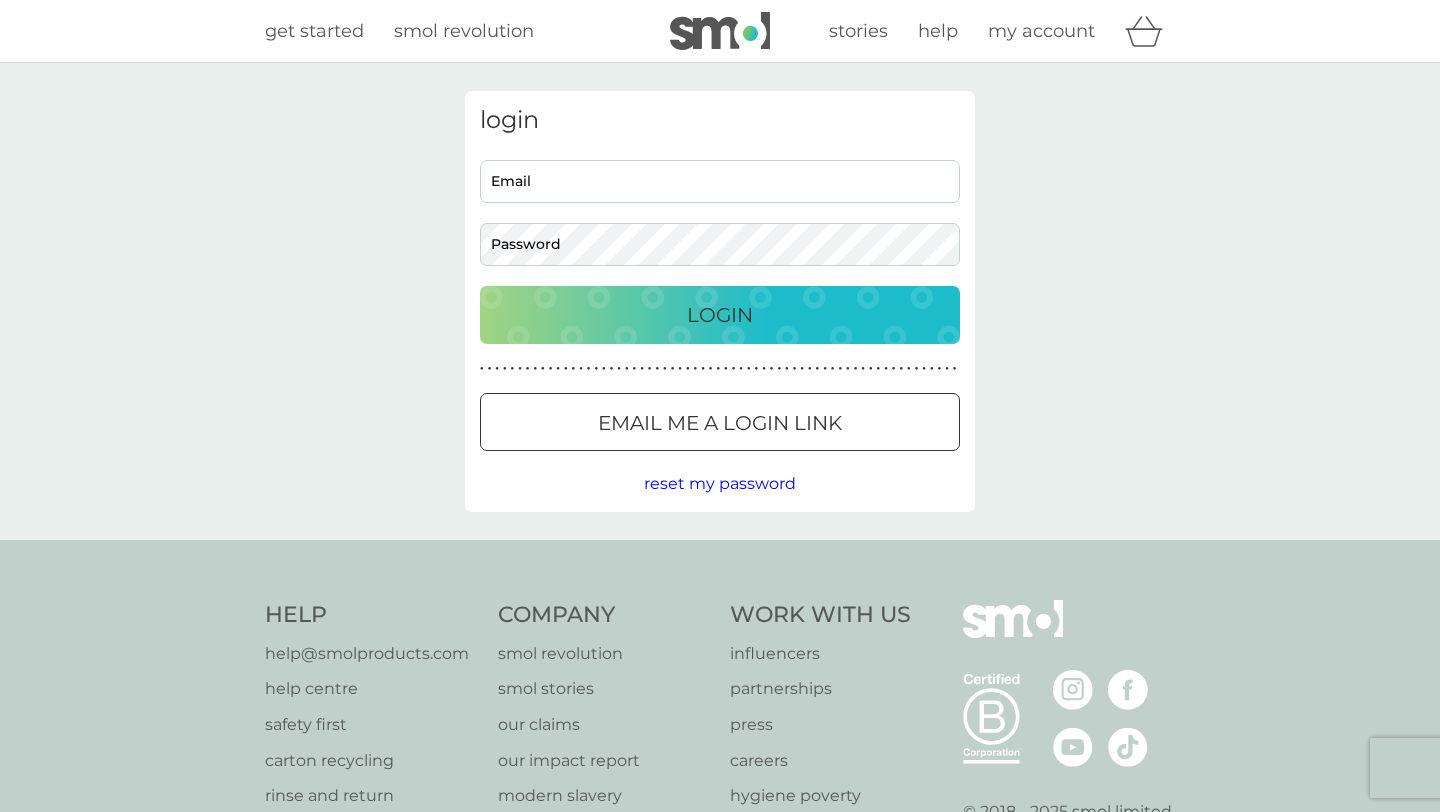 scroll, scrollTop: 0, scrollLeft: 0, axis: both 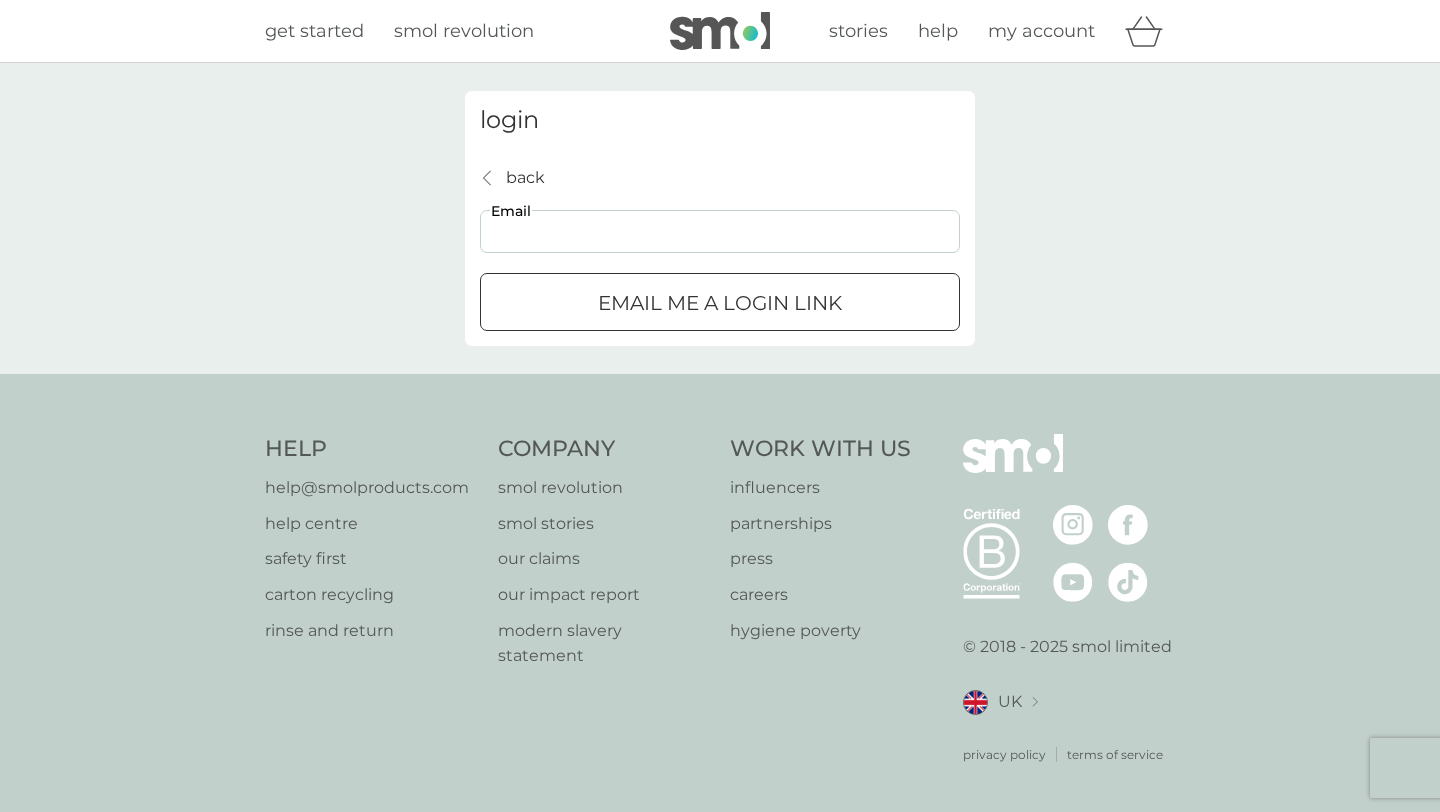 click on "Email" at bounding box center (720, 231) 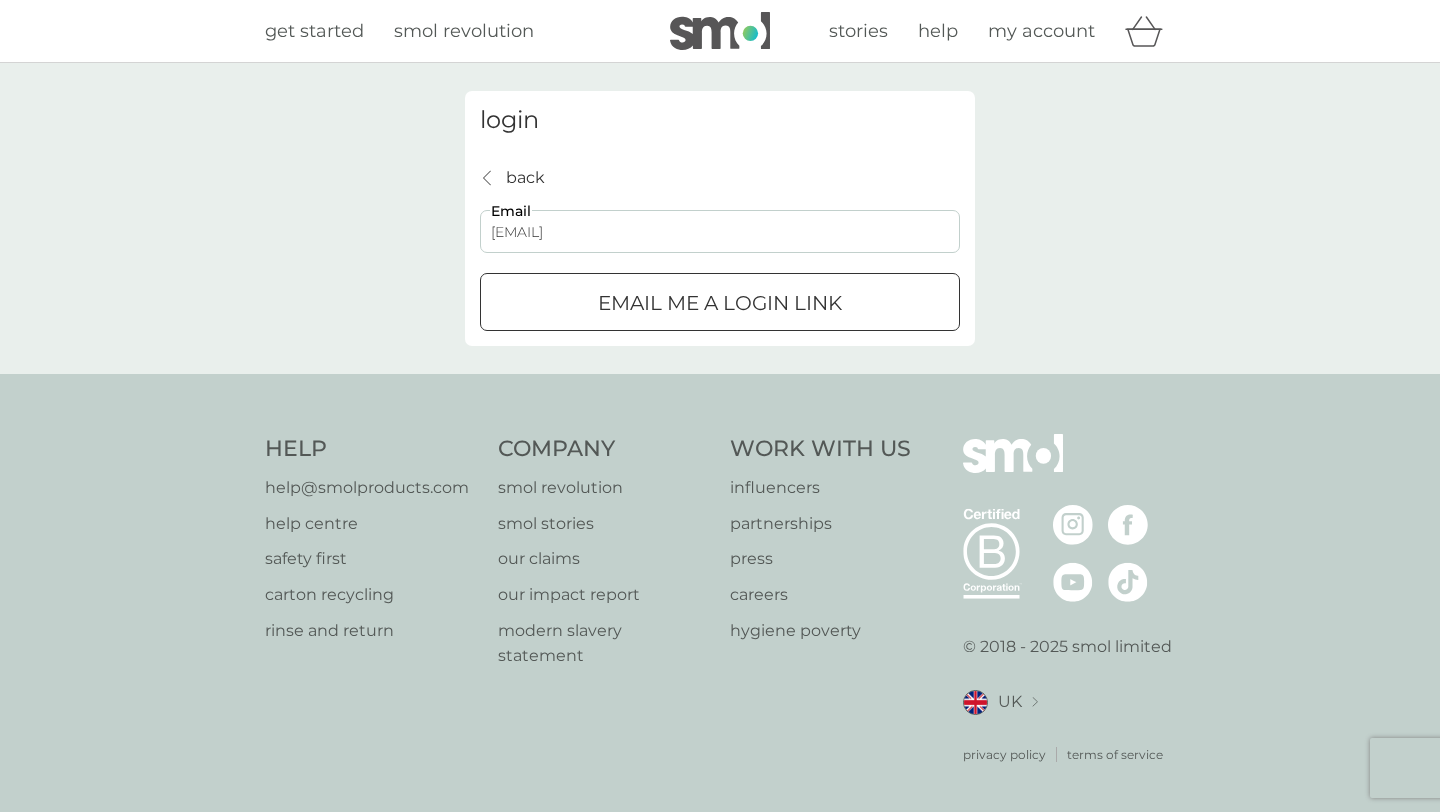 type on "morvenrodger@gmail.com" 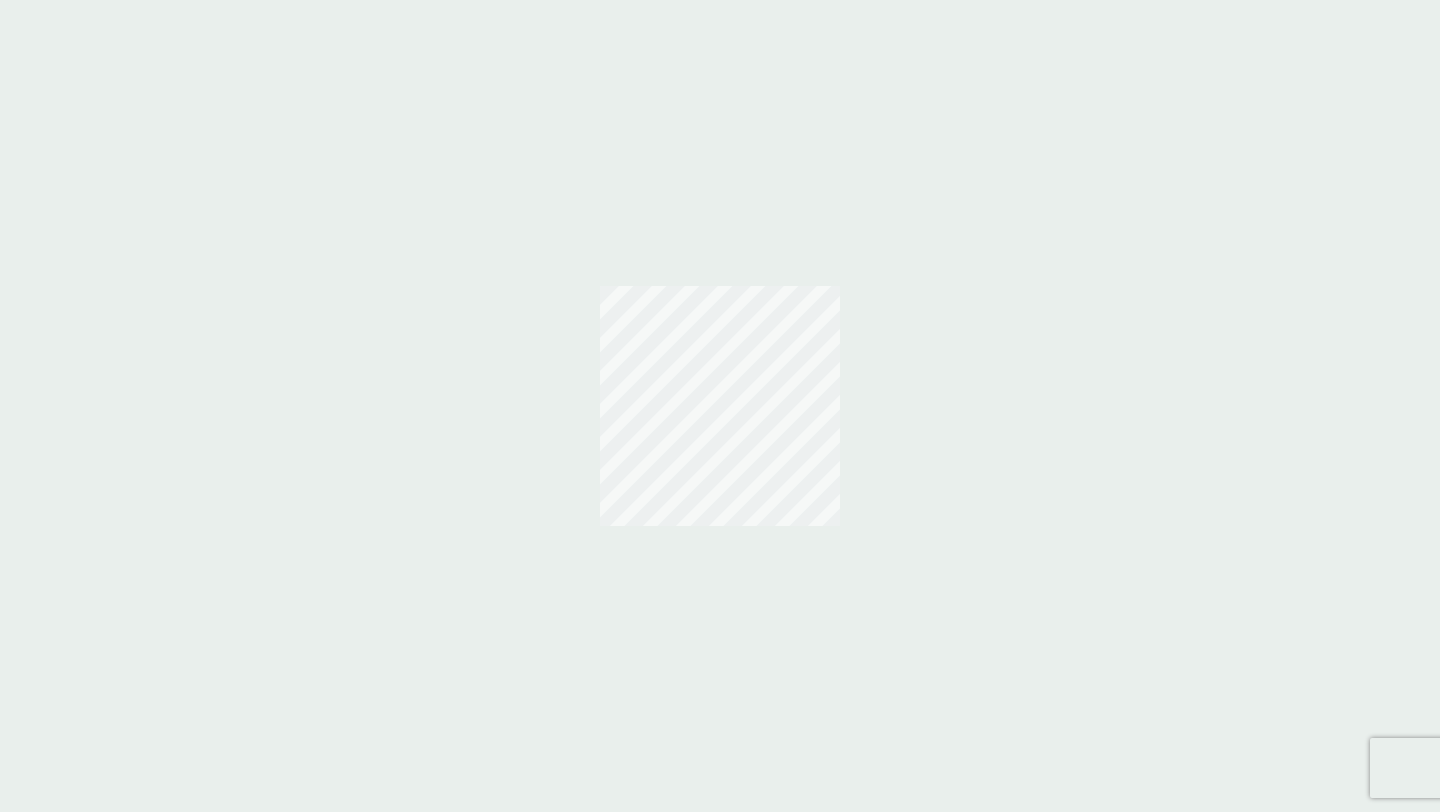 scroll, scrollTop: 0, scrollLeft: 0, axis: both 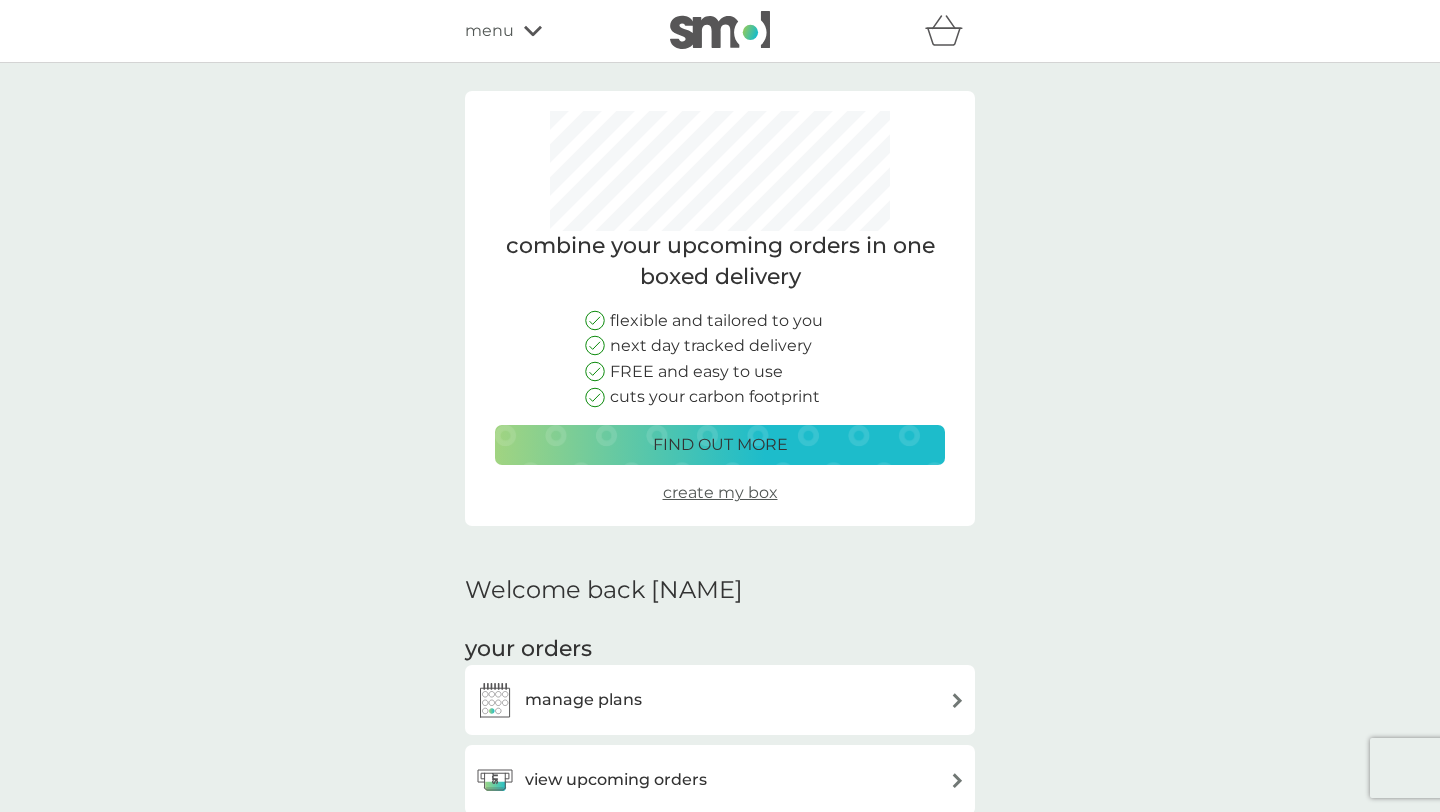 click on "manage plans" at bounding box center (720, 700) 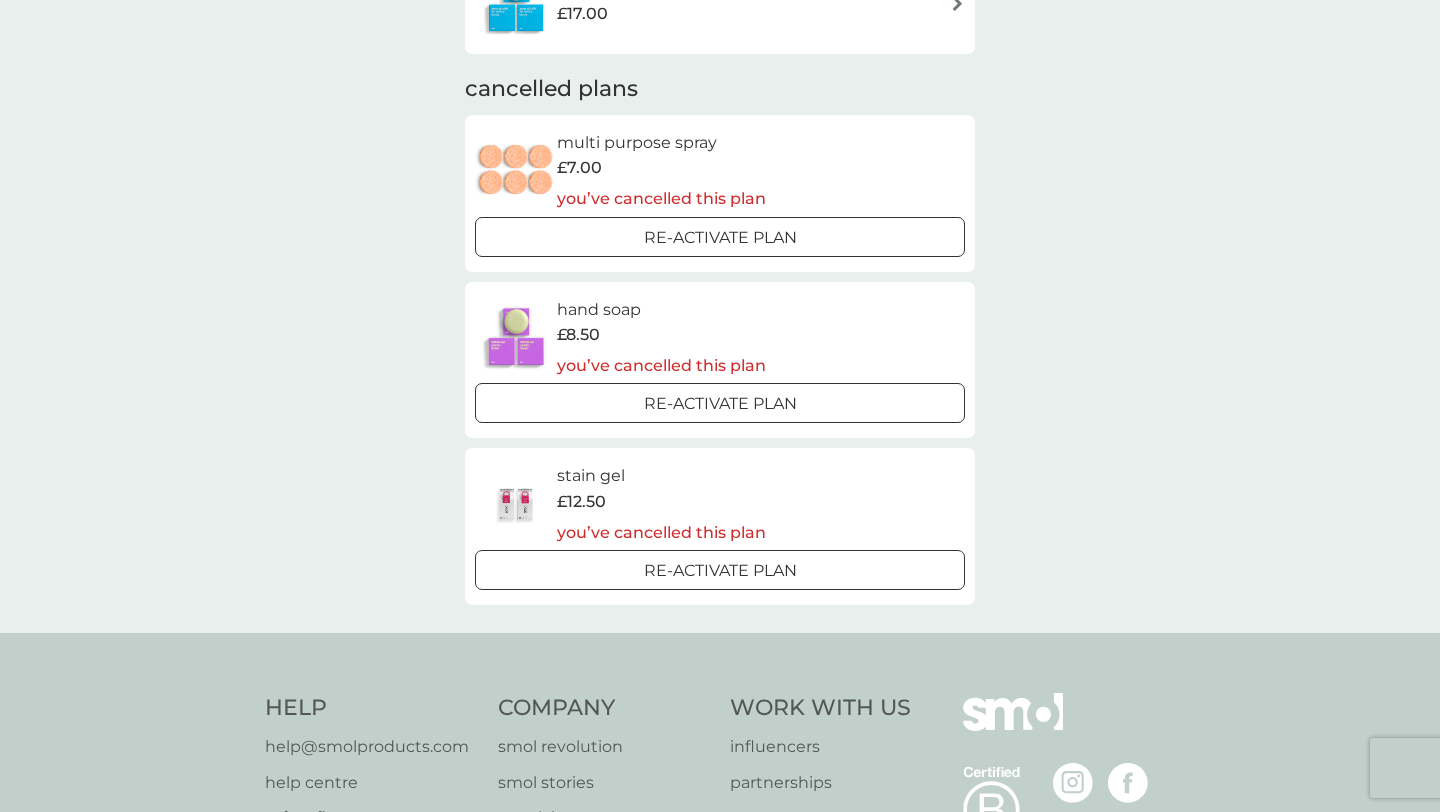 scroll, scrollTop: 0, scrollLeft: 0, axis: both 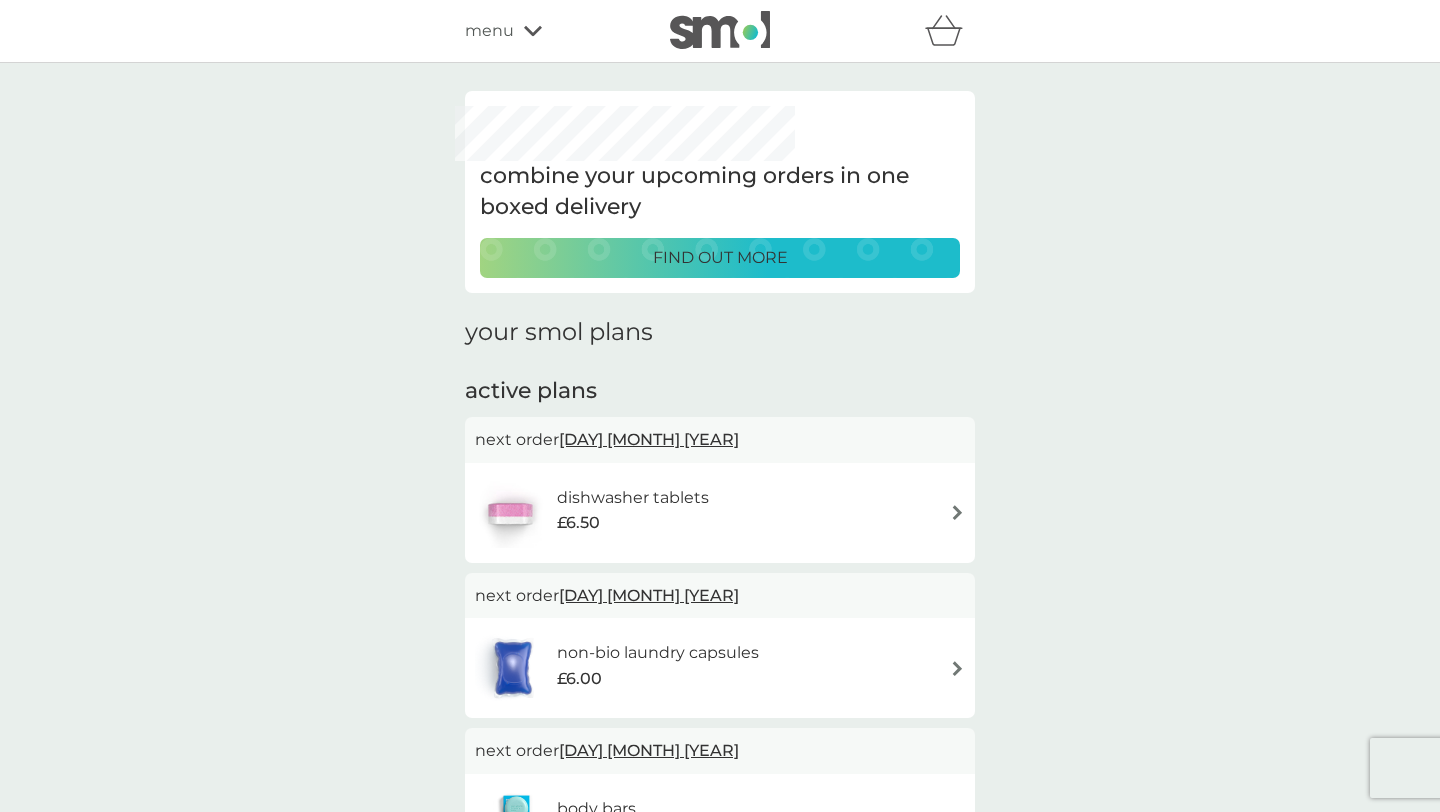 click on "dishwasher tablets £6.50" at bounding box center (720, 513) 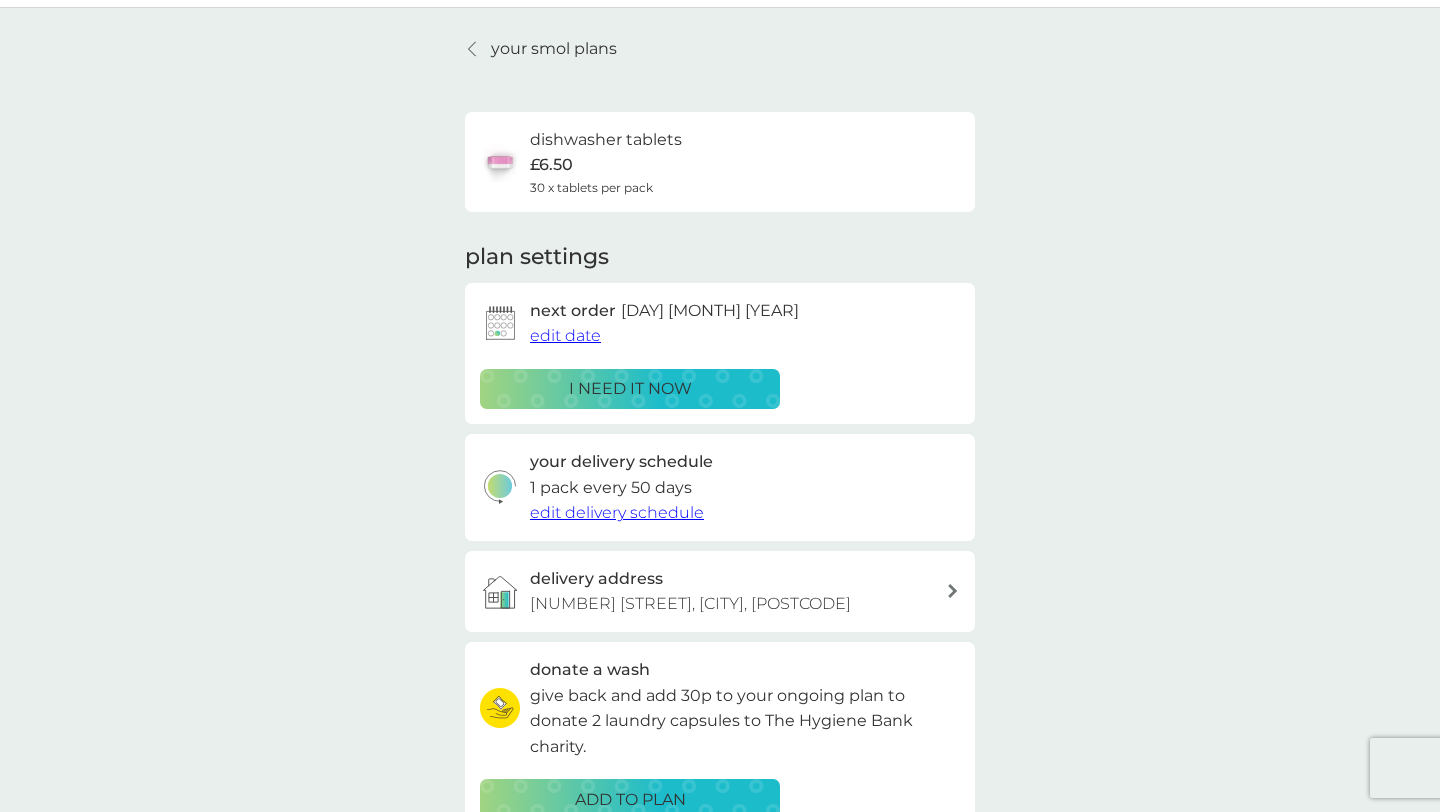 scroll, scrollTop: 51, scrollLeft: 0, axis: vertical 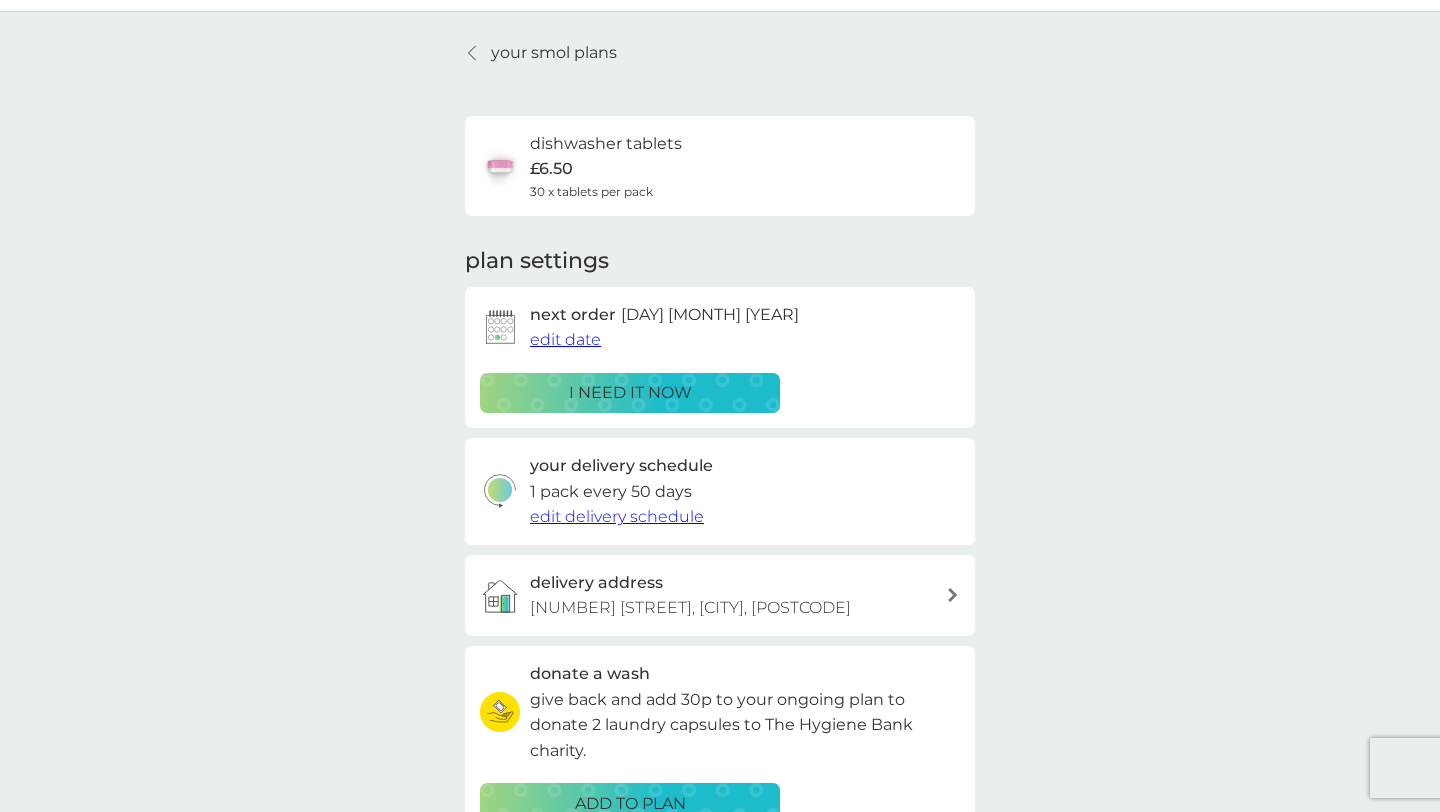 click on "your smol plans" at bounding box center (554, 53) 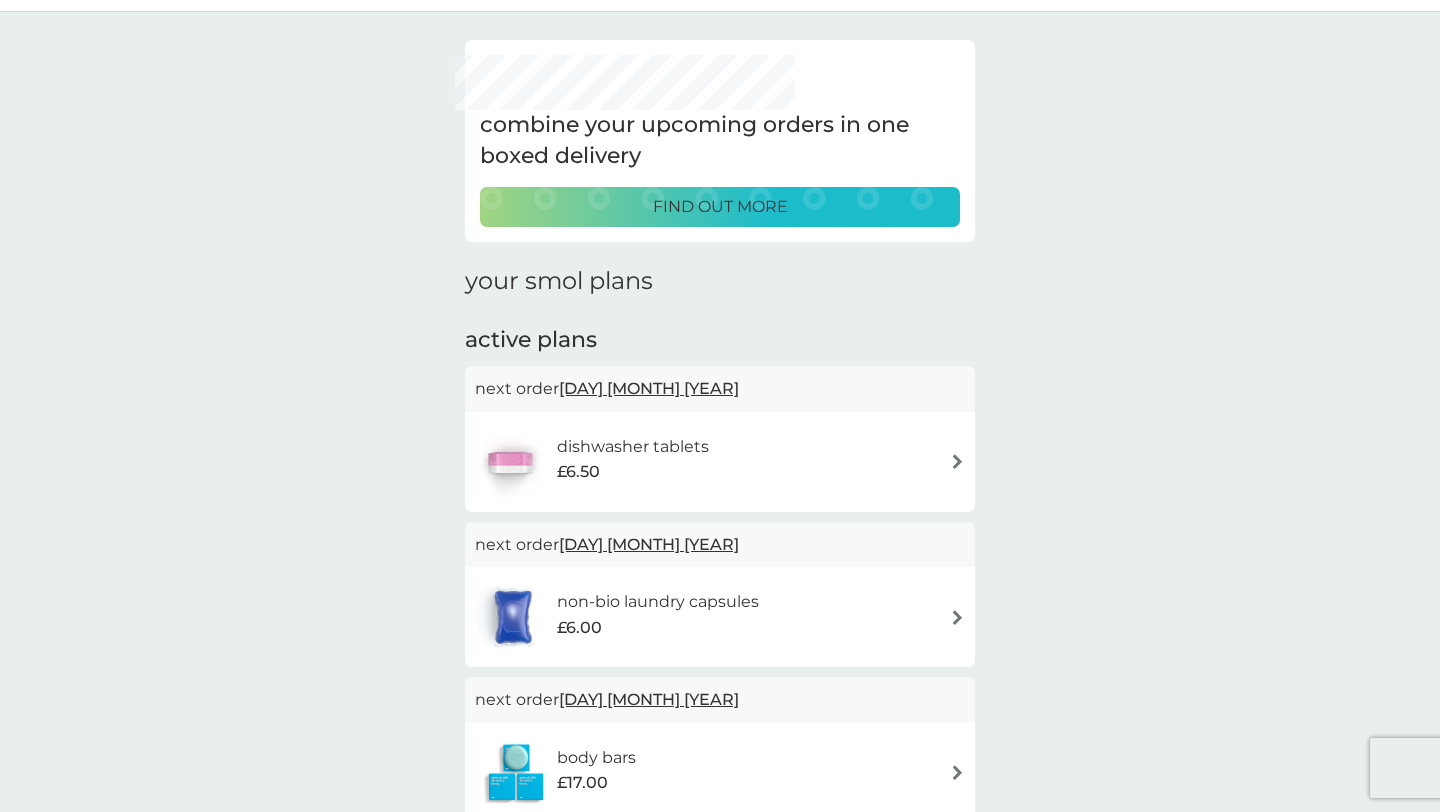 scroll, scrollTop: 0, scrollLeft: 0, axis: both 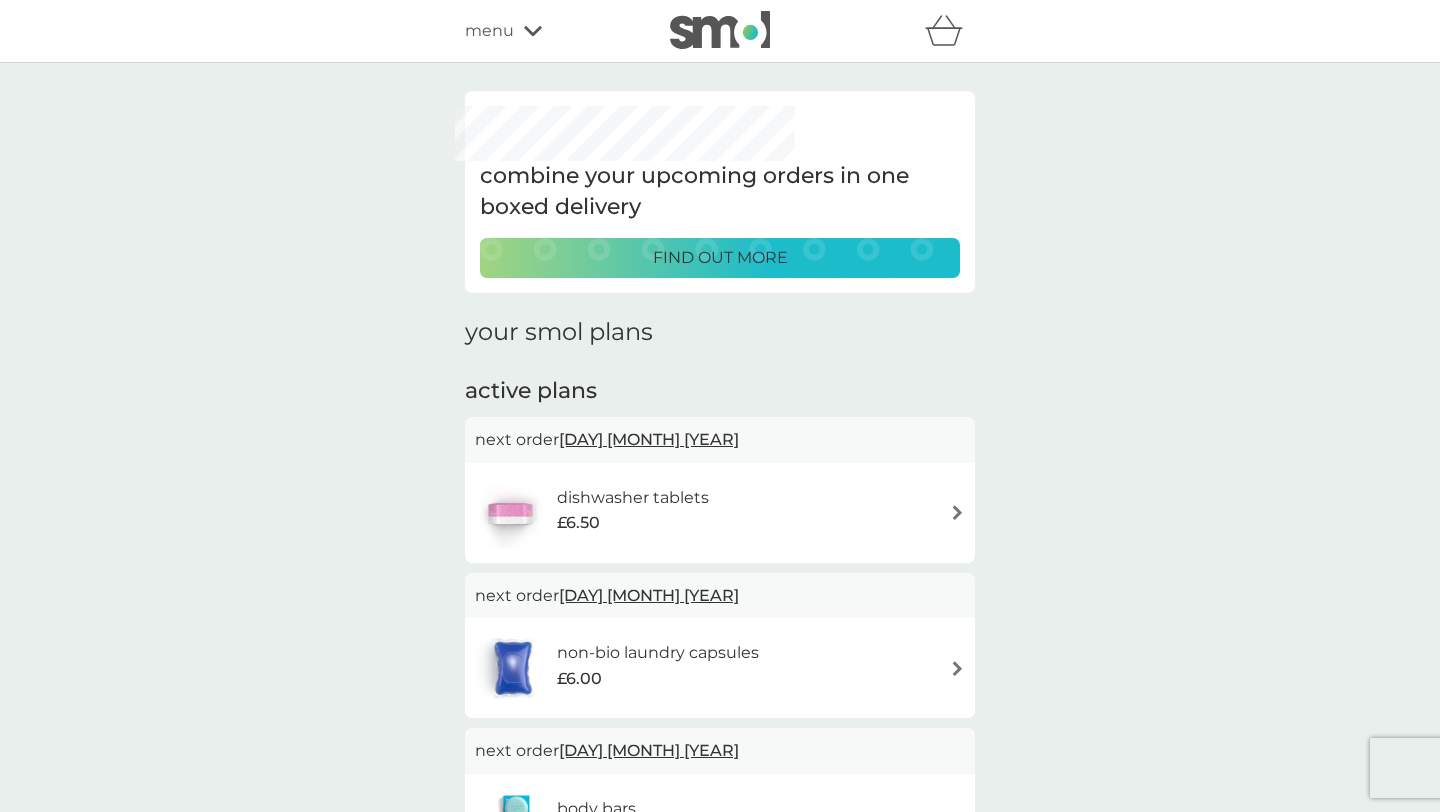 click on "non-bio laundry capsules" at bounding box center [658, 653] 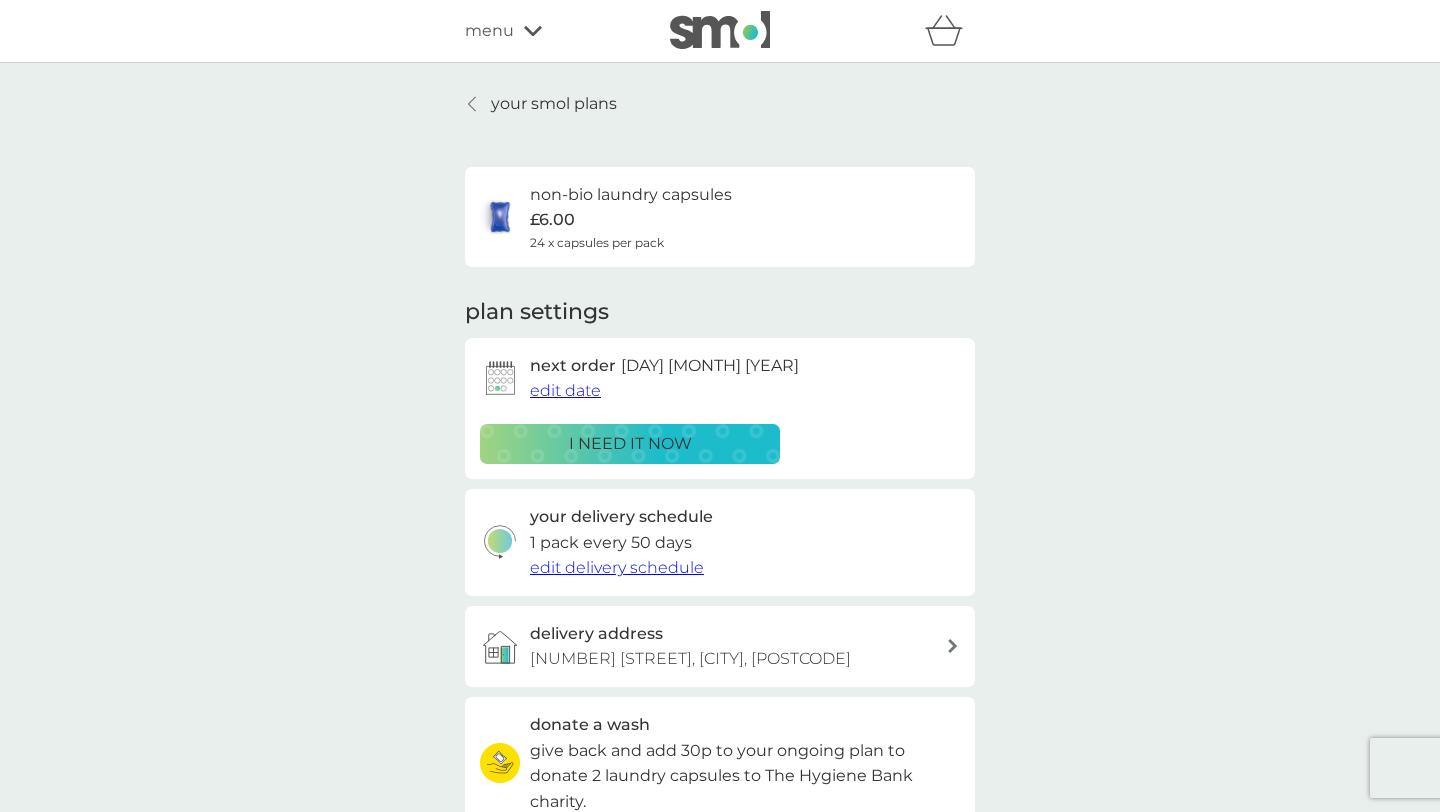 click on "i need it now" at bounding box center [630, 444] 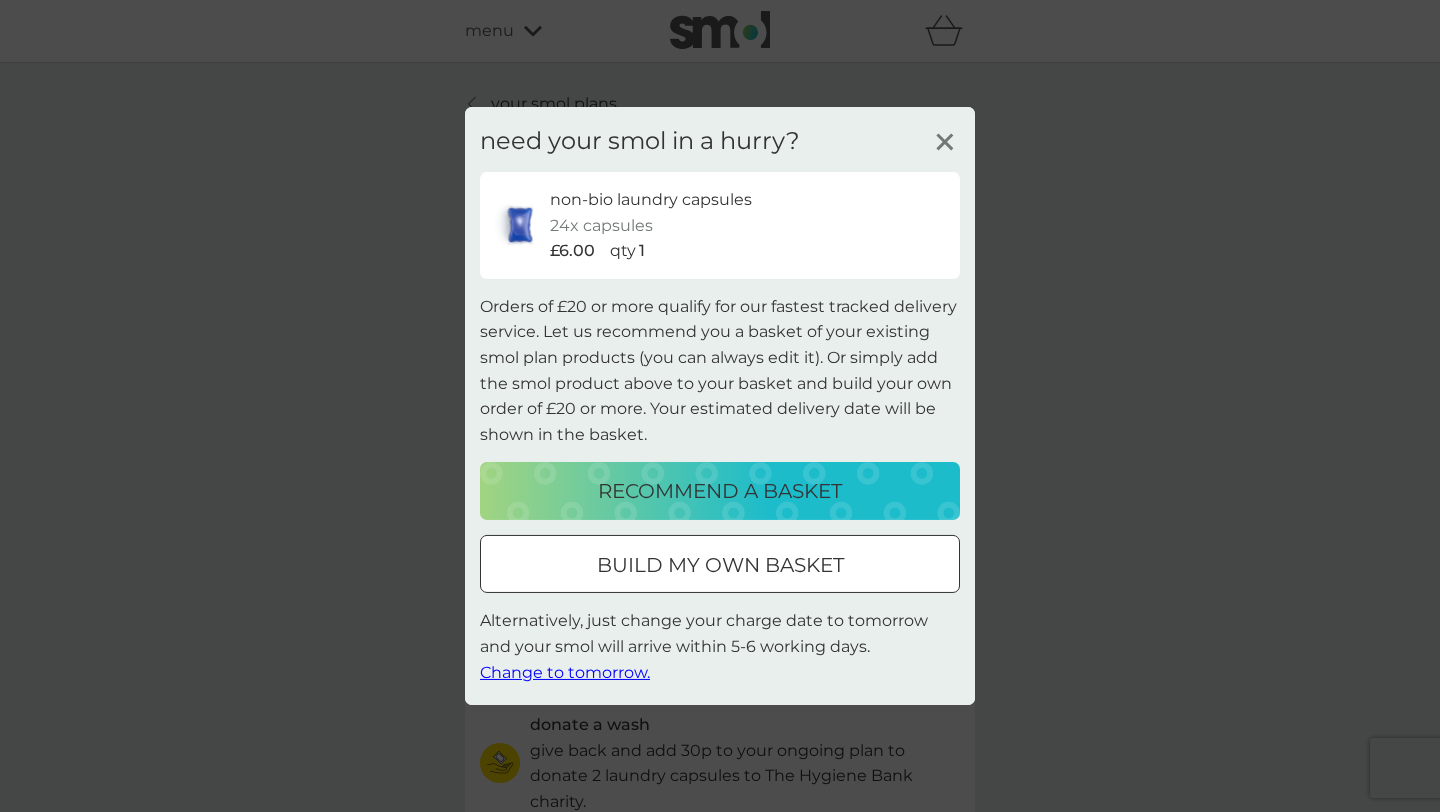 click on "recommend a basket" at bounding box center [720, 491] 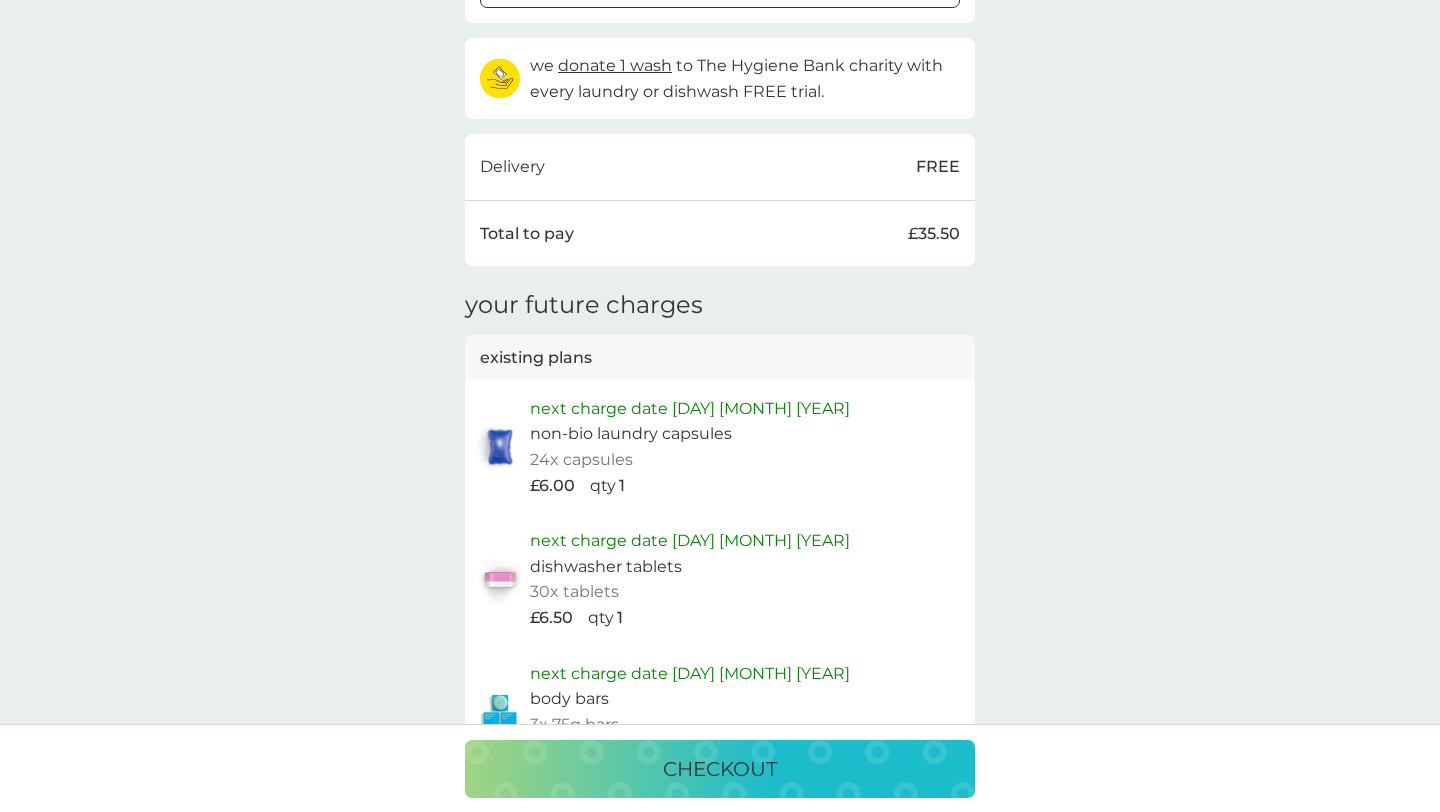 scroll, scrollTop: 545, scrollLeft: 0, axis: vertical 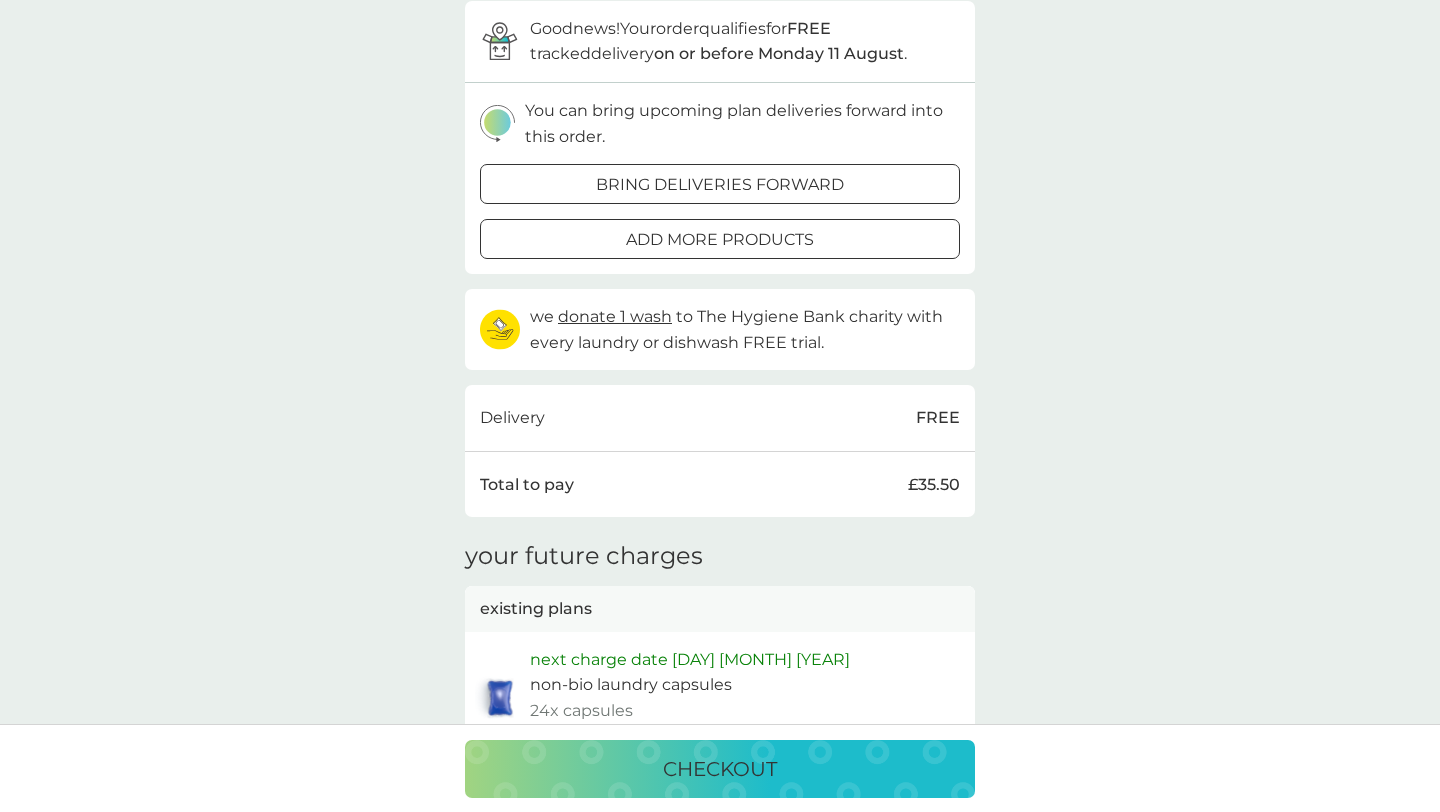 click on "checkout" at bounding box center (720, 769) 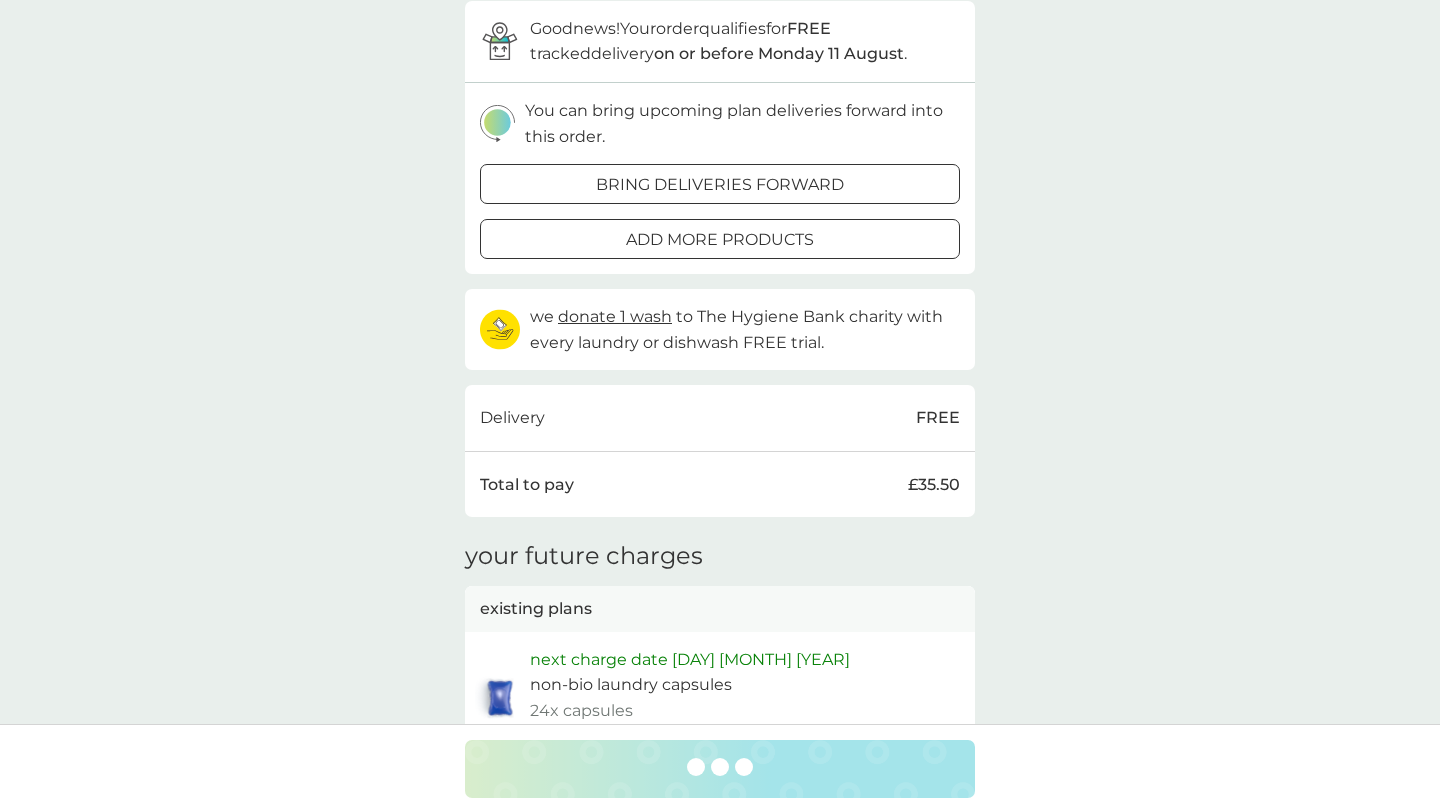 scroll, scrollTop: 359, scrollLeft: 0, axis: vertical 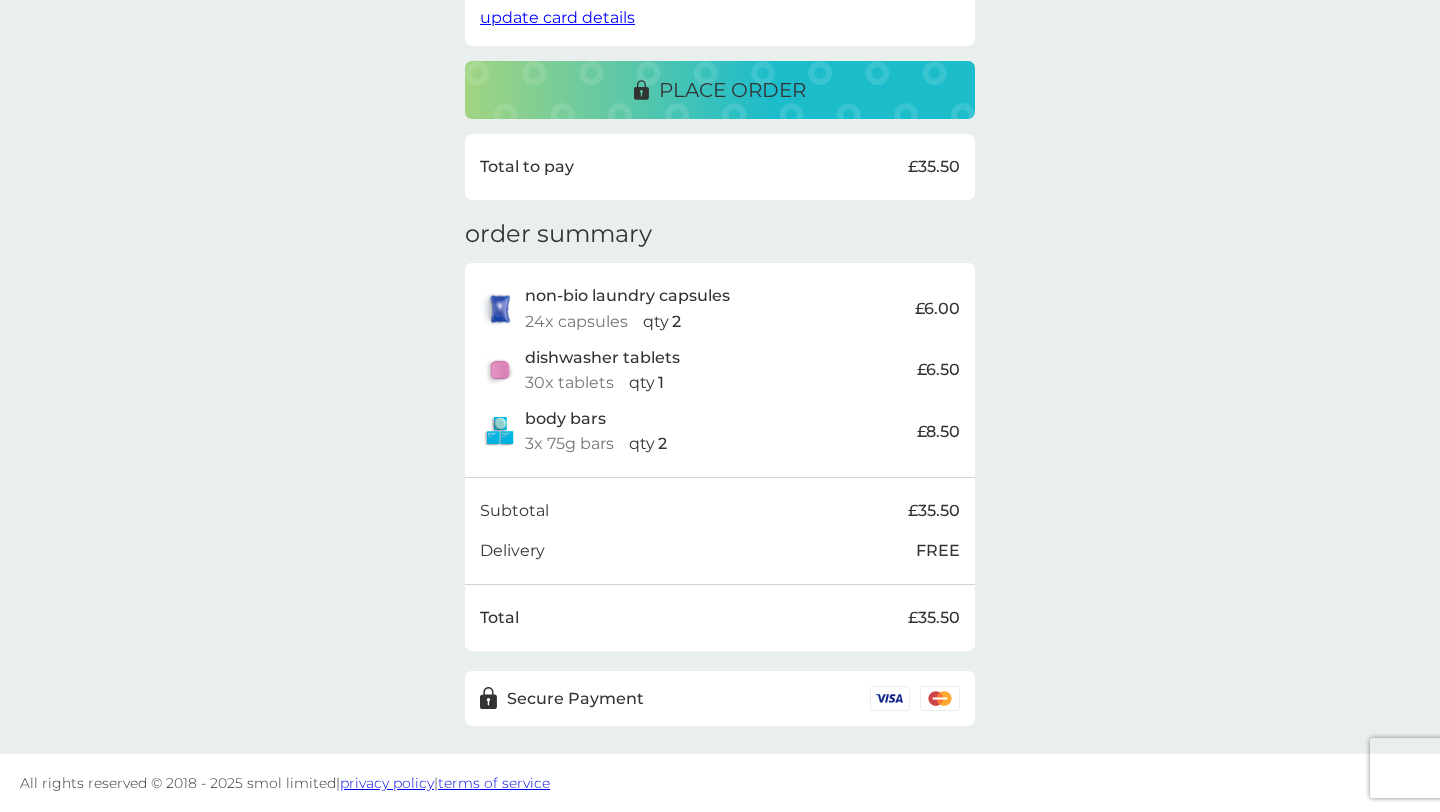 click on "place order" at bounding box center [732, 90] 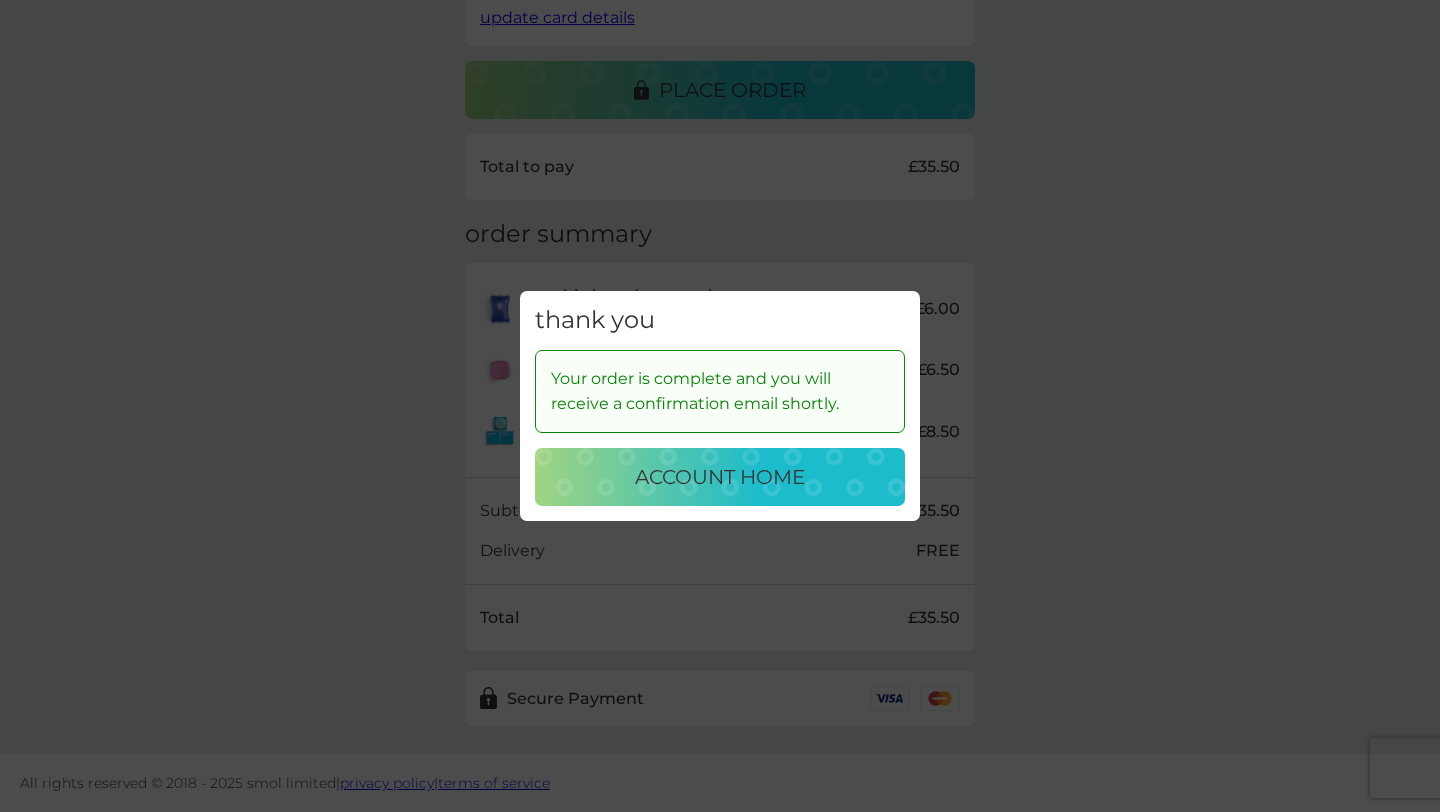 click on "account home" at bounding box center [720, 477] 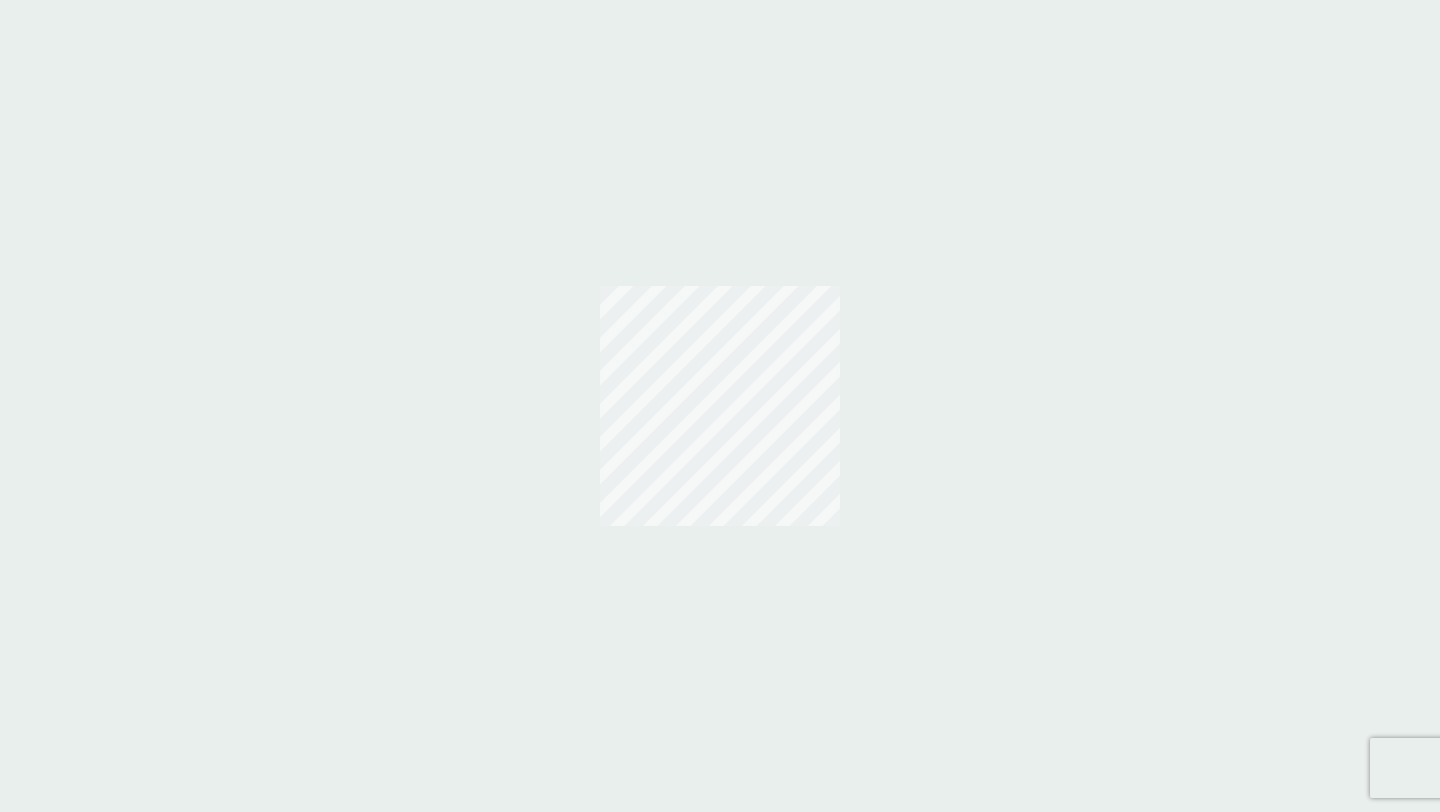 scroll, scrollTop: 0, scrollLeft: 0, axis: both 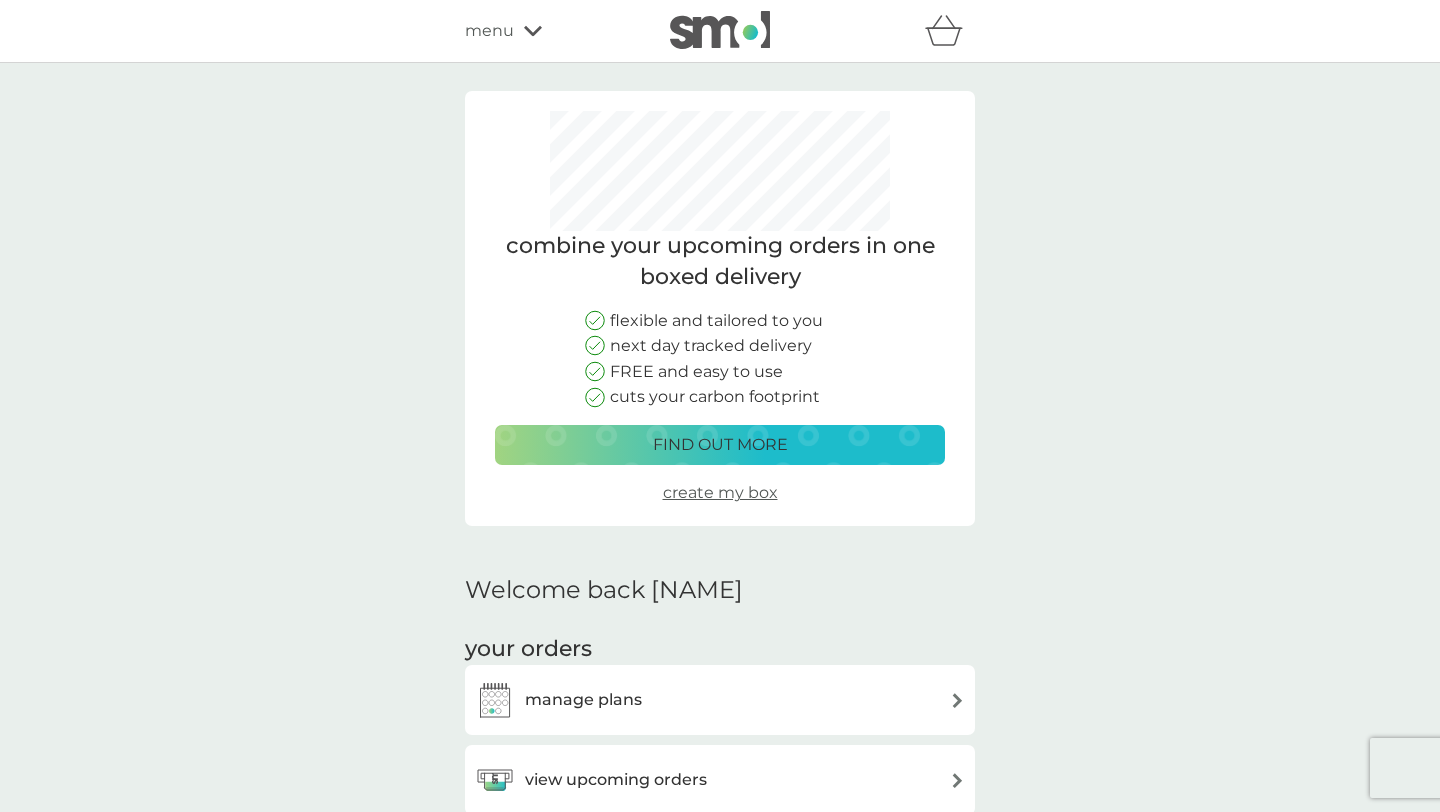 click on "manage plans" at bounding box center (720, 700) 